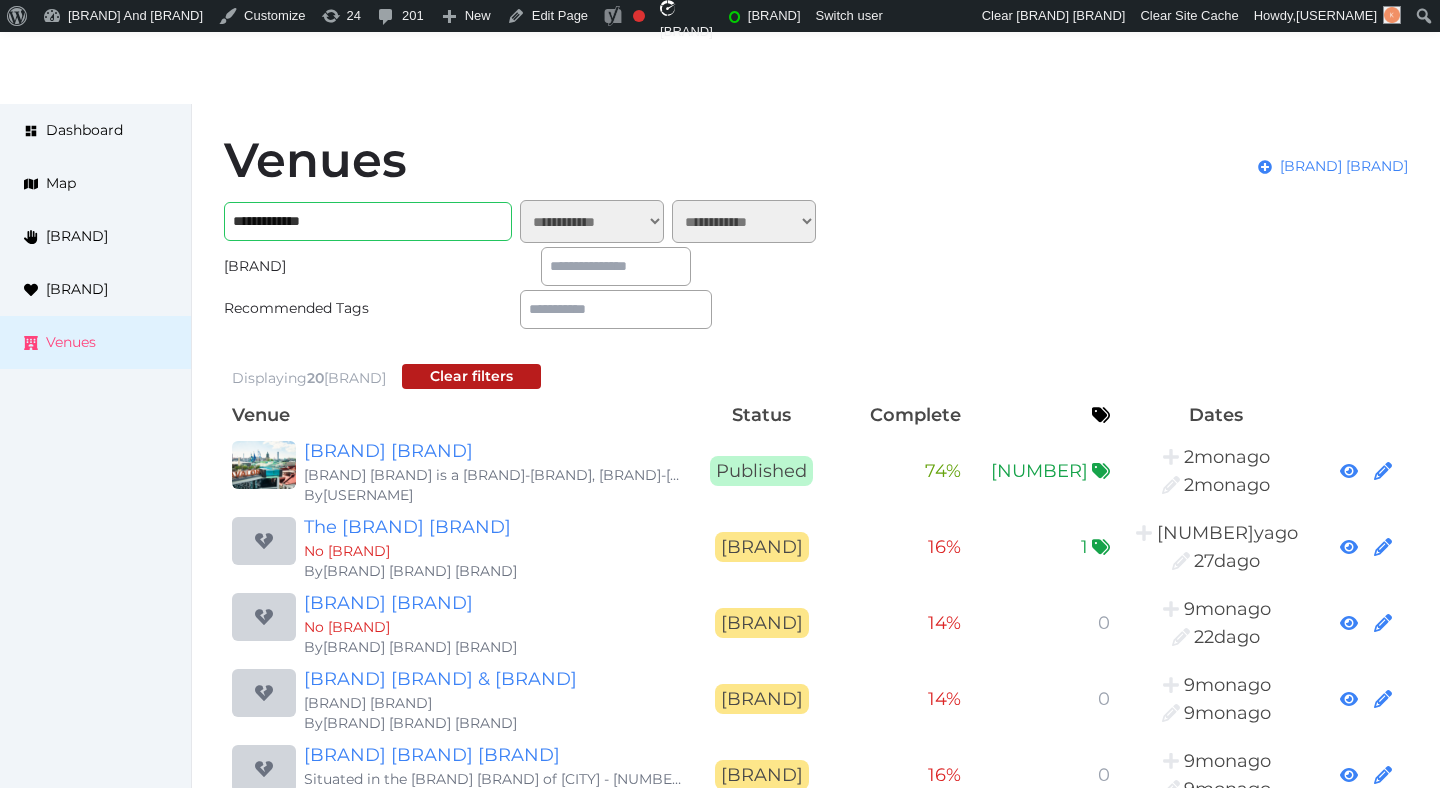 click on "Venues" at bounding box center [71, 342] 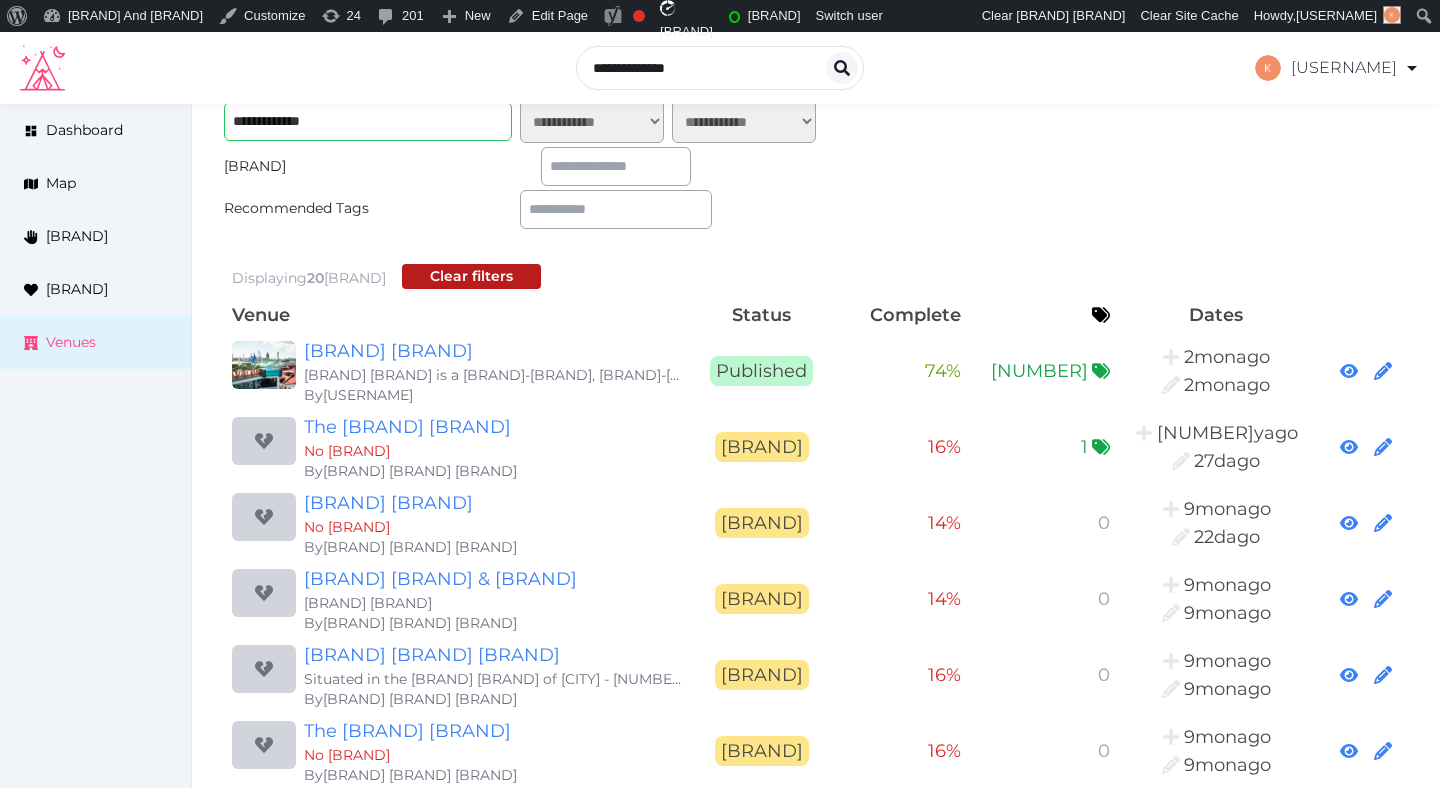 scroll, scrollTop: 88, scrollLeft: 0, axis: vertical 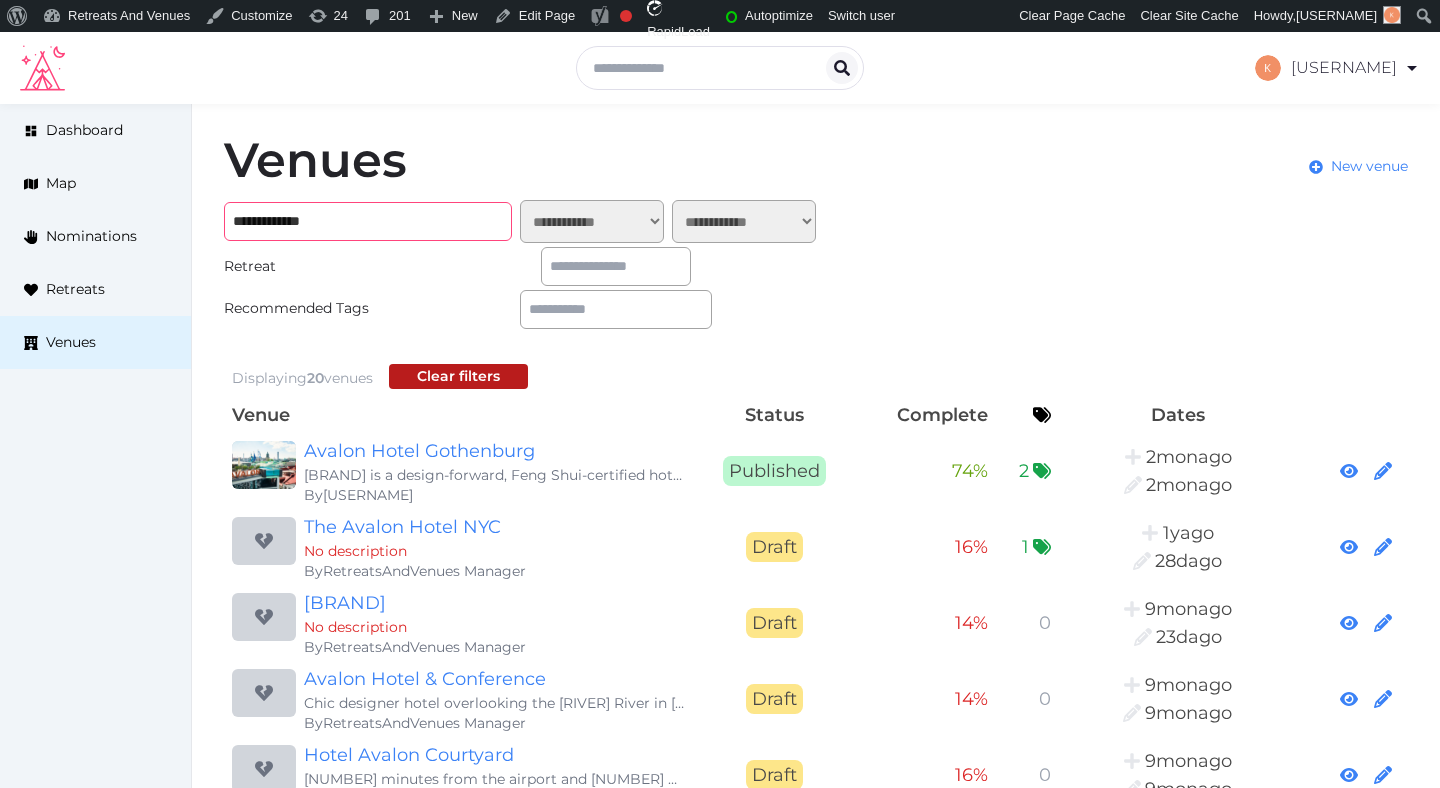 click on "**********" at bounding box center (368, 221) 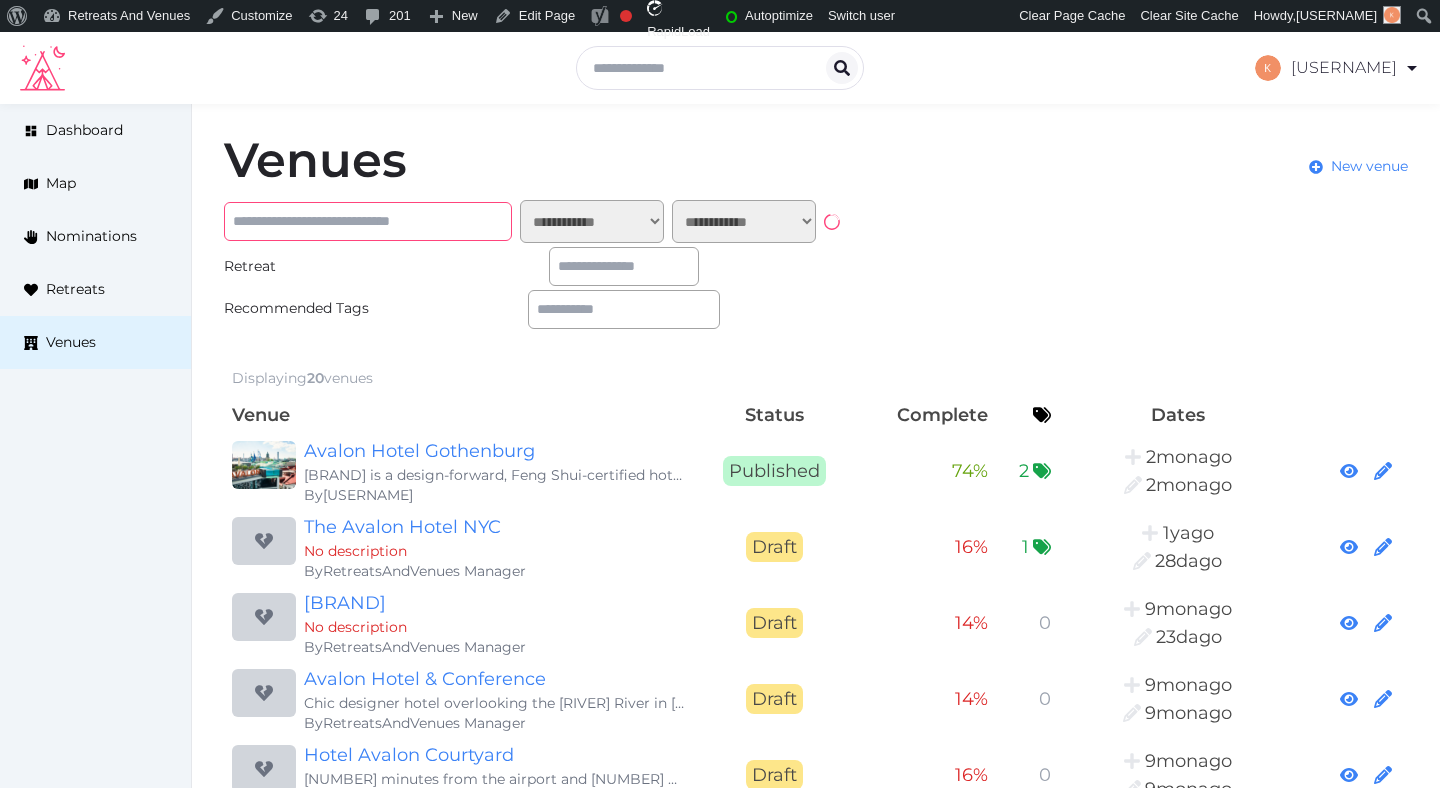 paste on "**********" 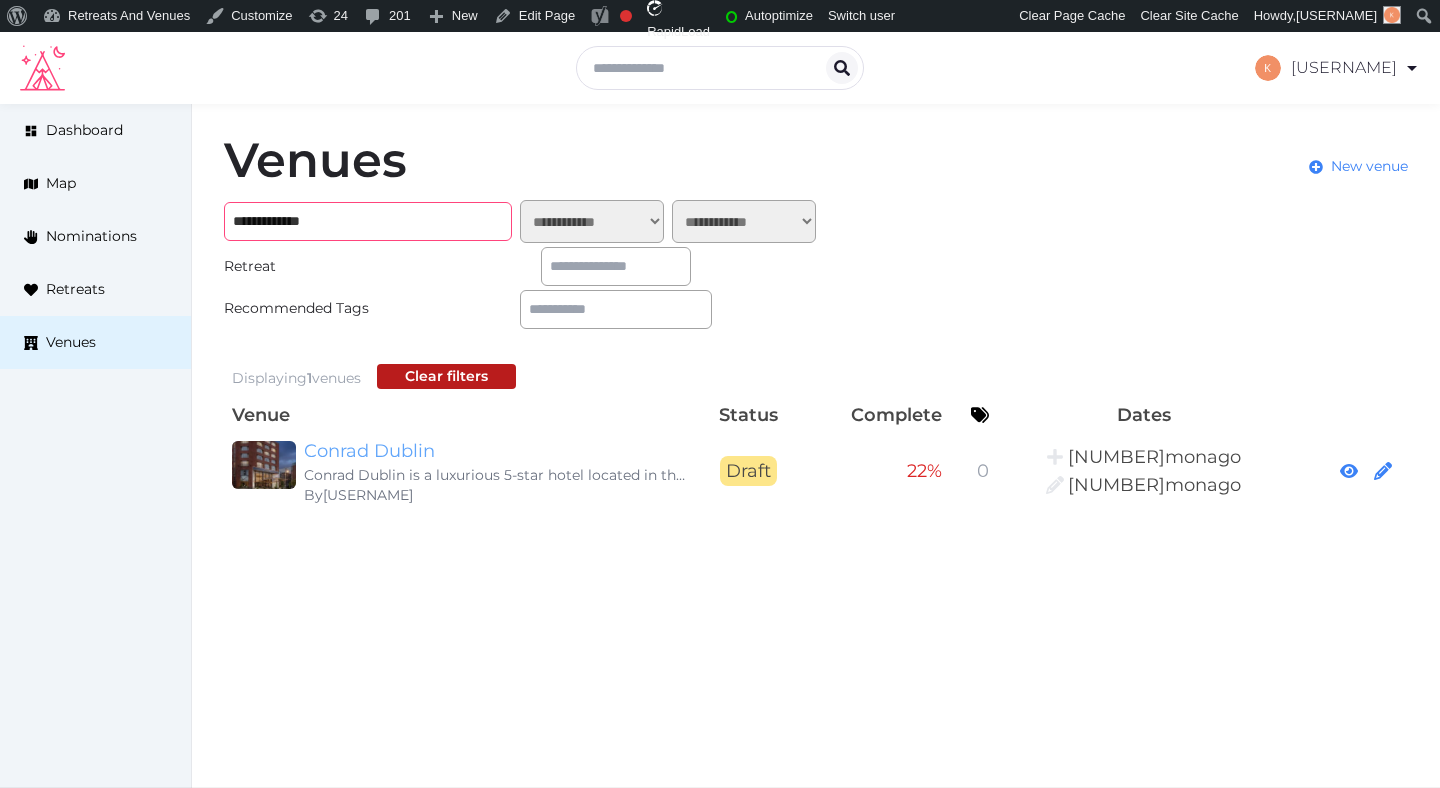 type on "**********" 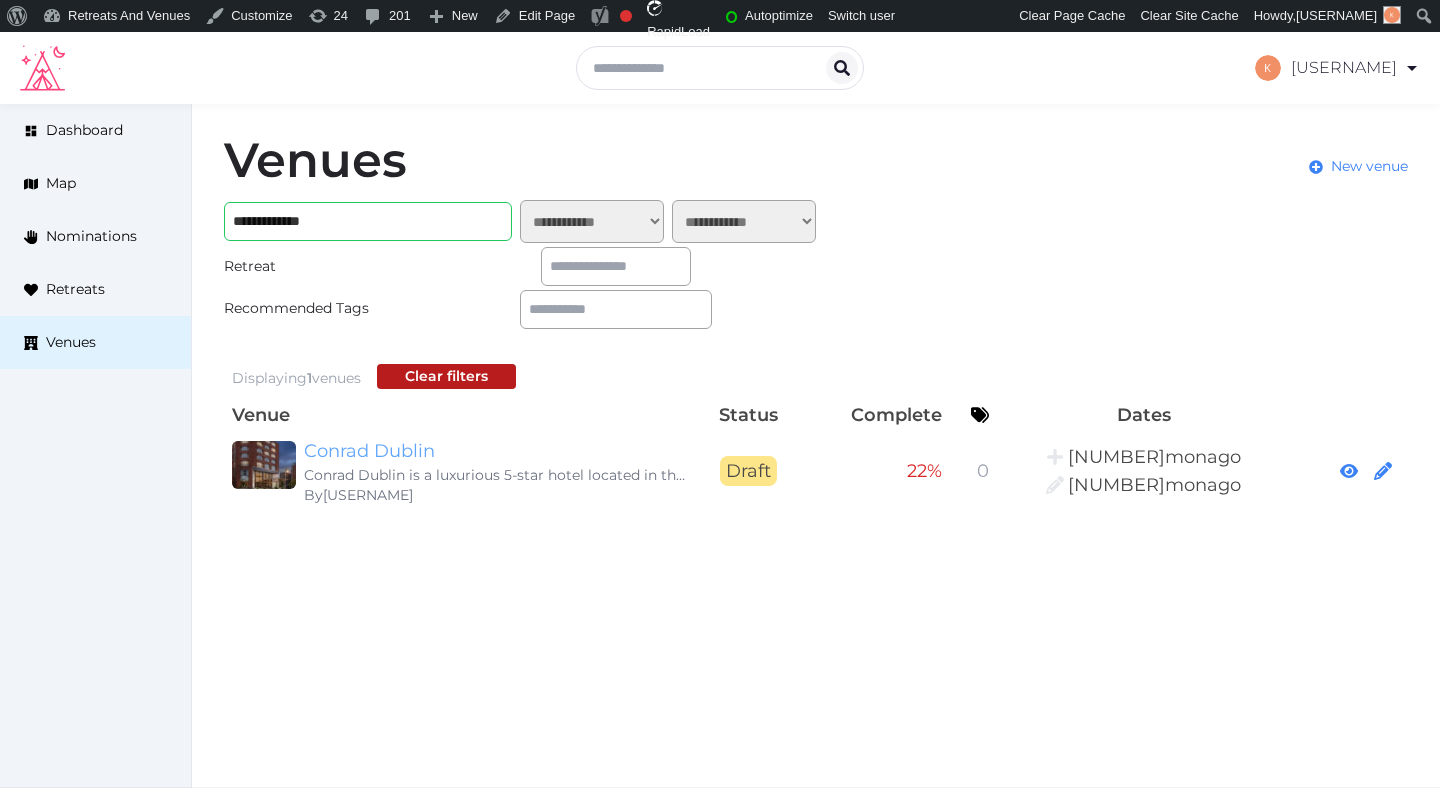 click on "Conrad Dublin" at bounding box center [496, 451] 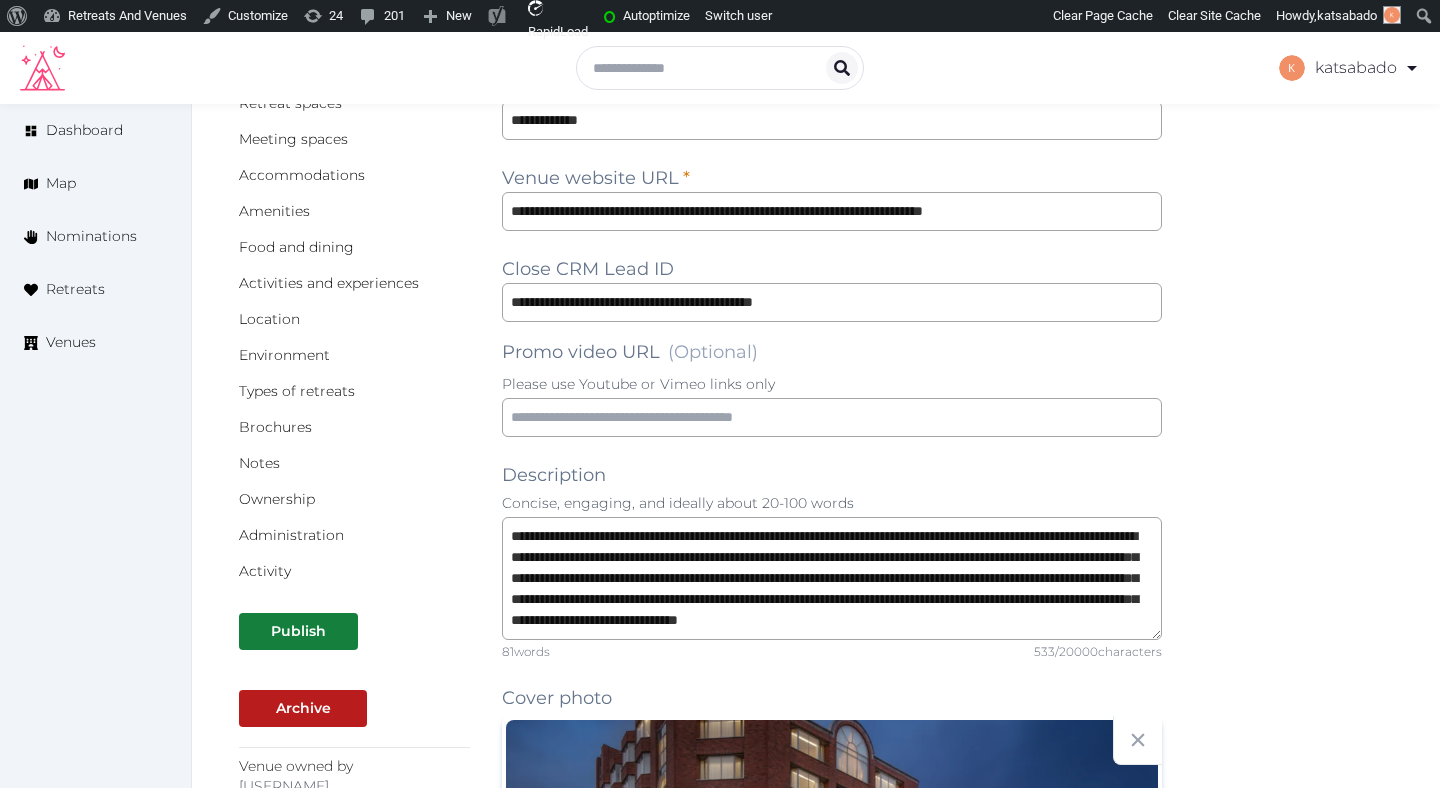 scroll, scrollTop: 272, scrollLeft: 0, axis: vertical 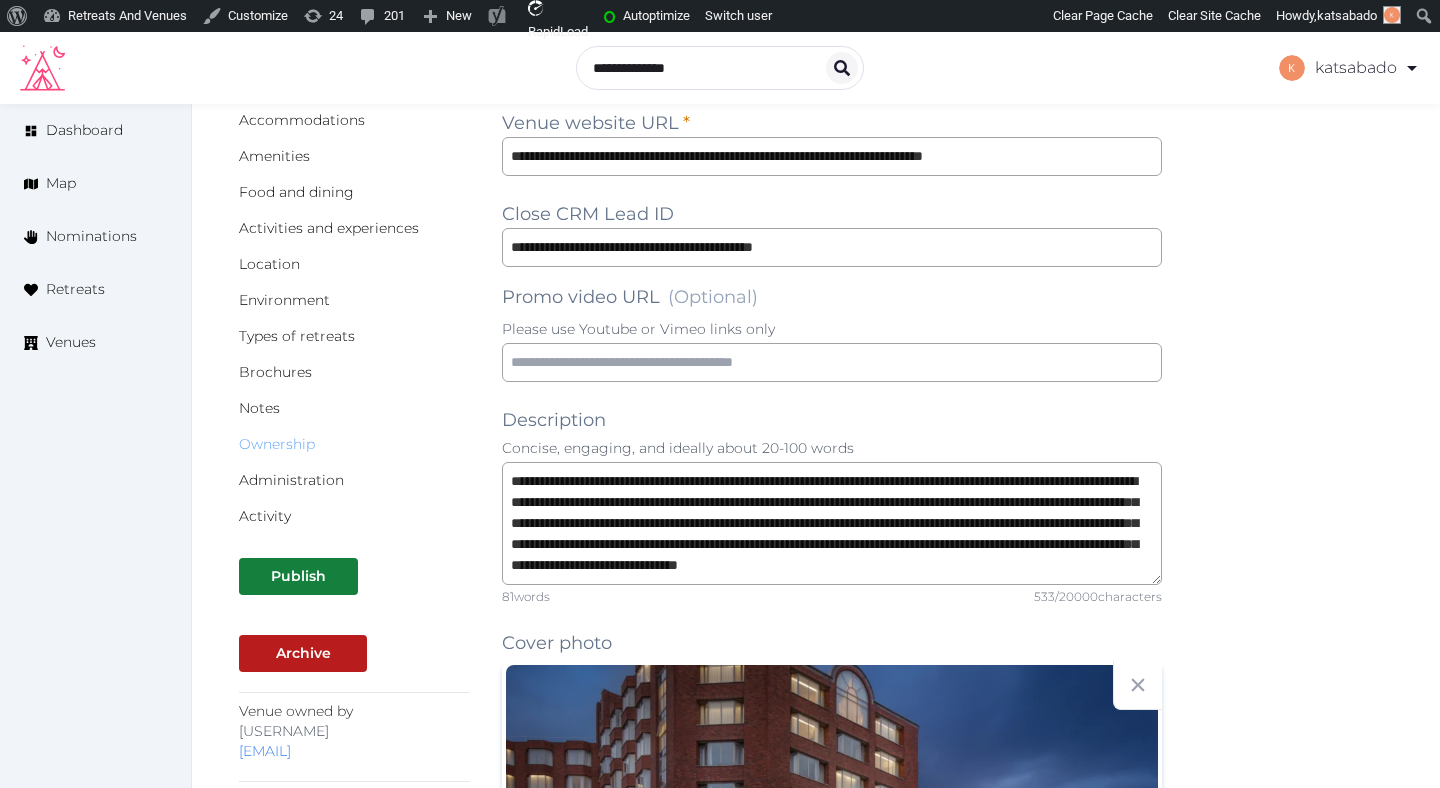 click on "Ownership" at bounding box center [277, 444] 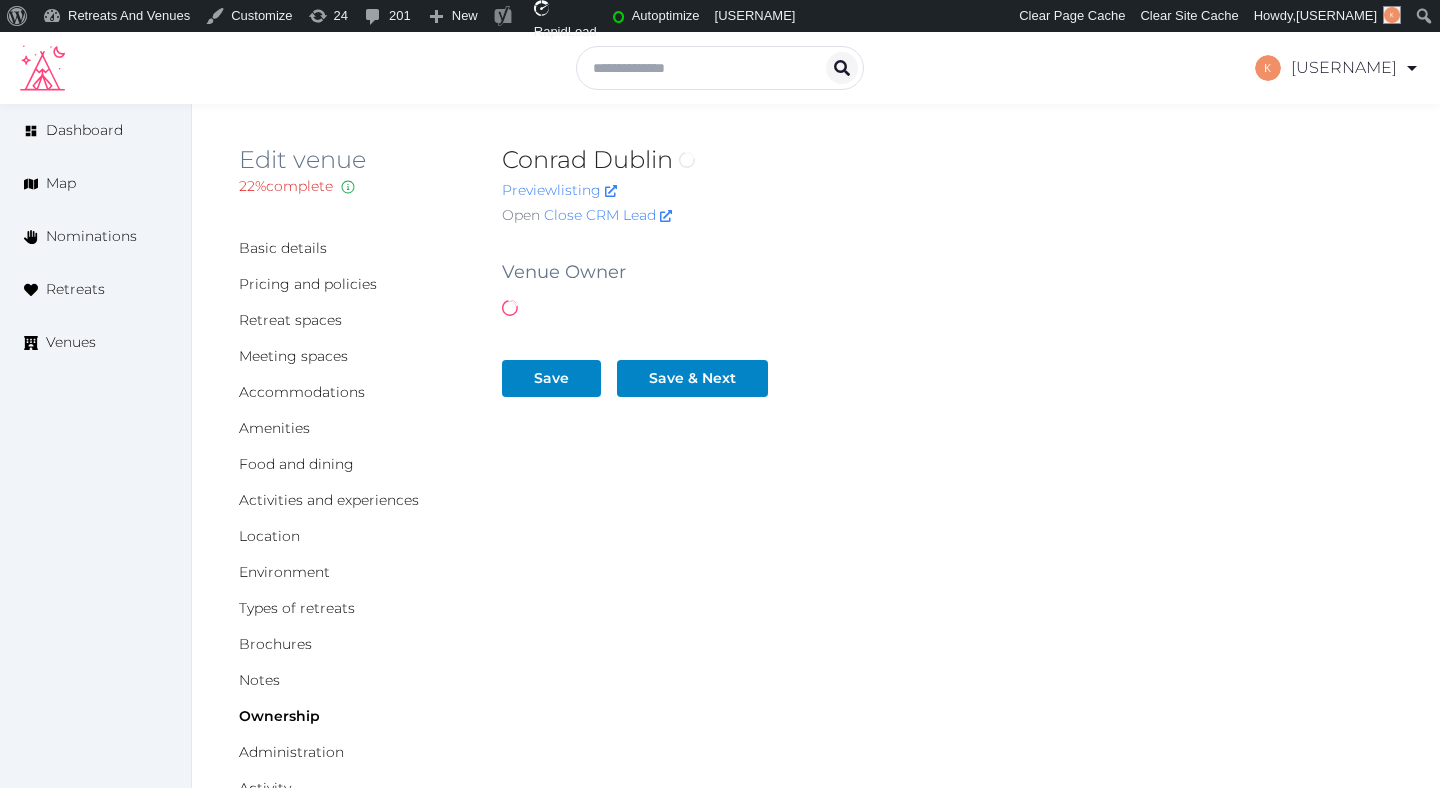 scroll, scrollTop: 0, scrollLeft: 0, axis: both 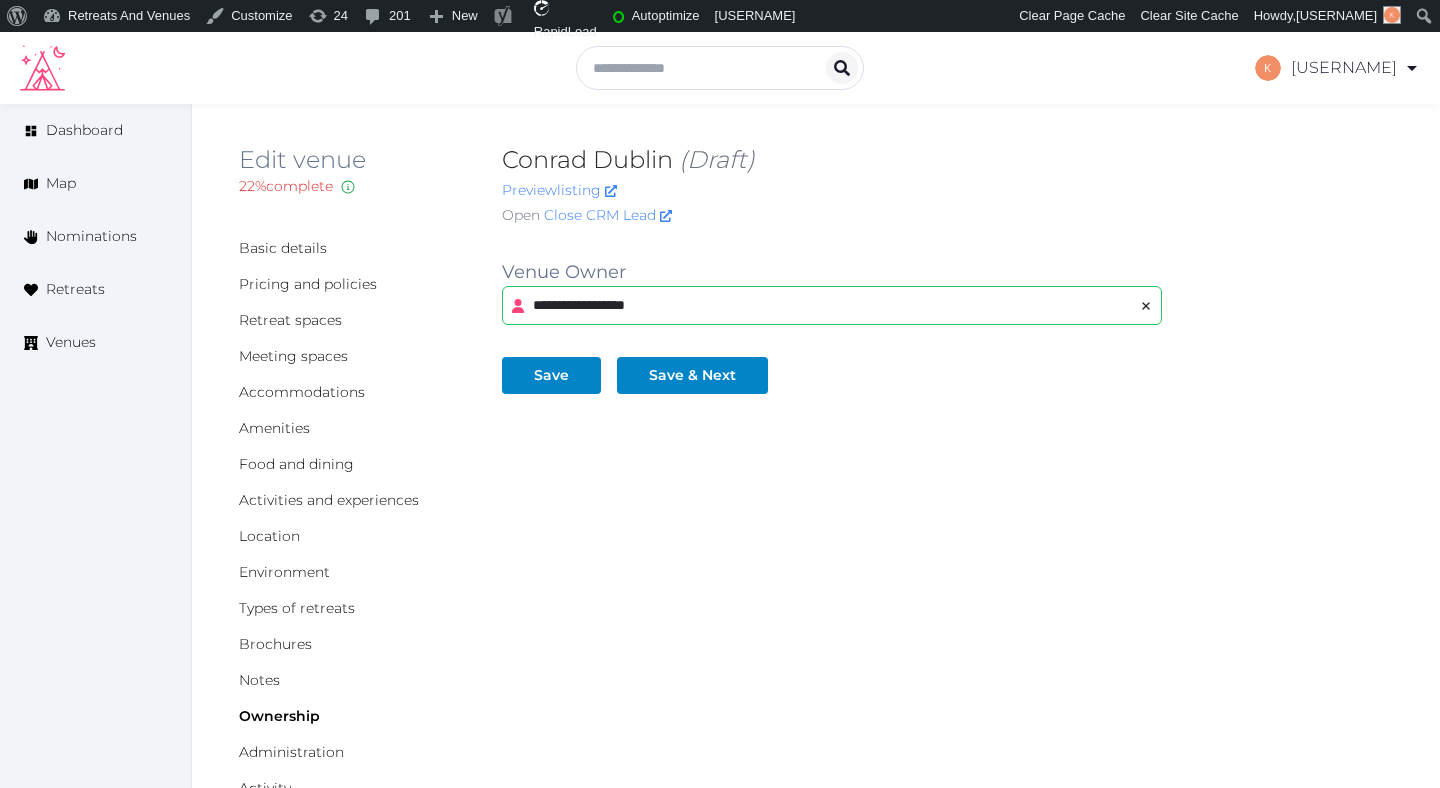 click on "**********" at bounding box center (828, 305) 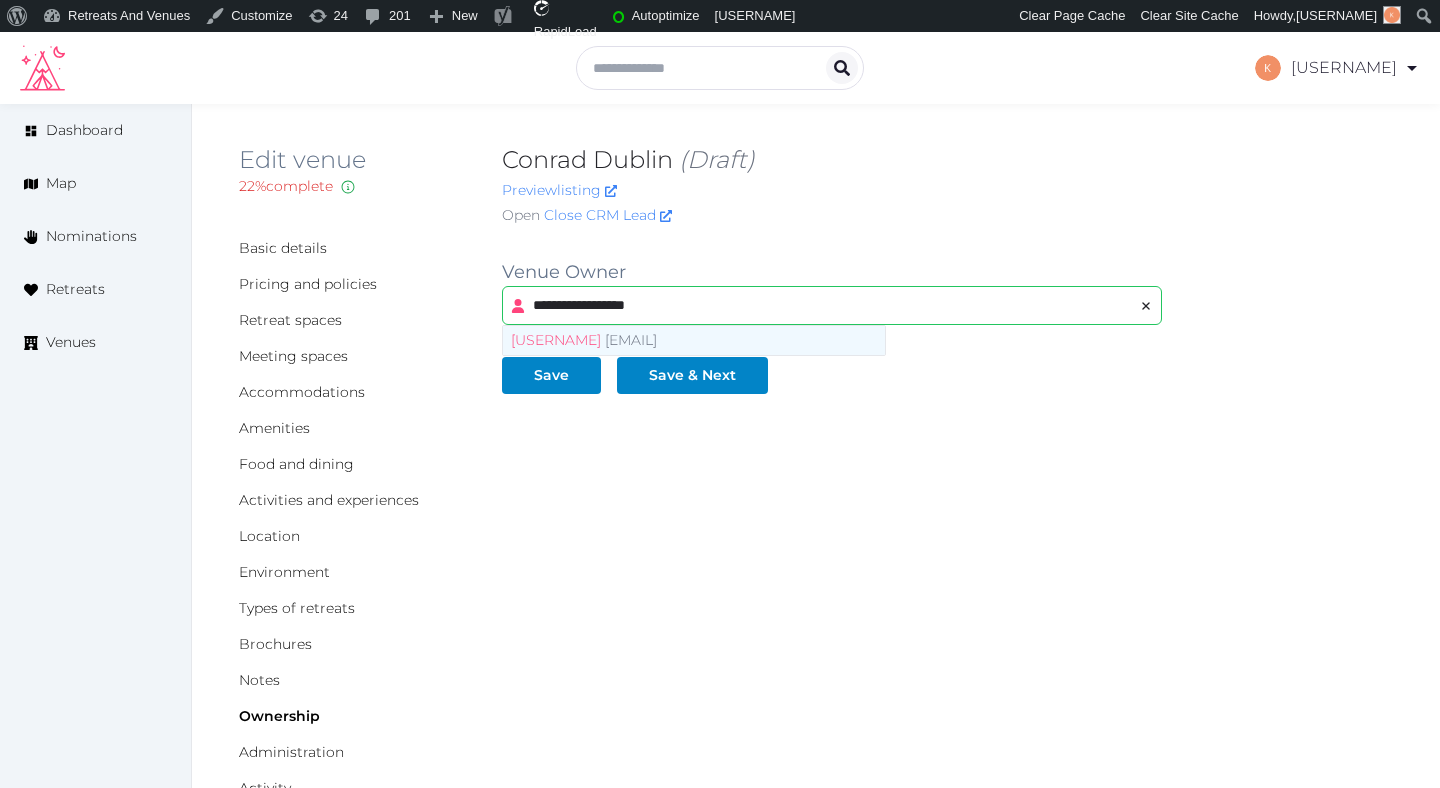 click on "**********" at bounding box center [828, 305] 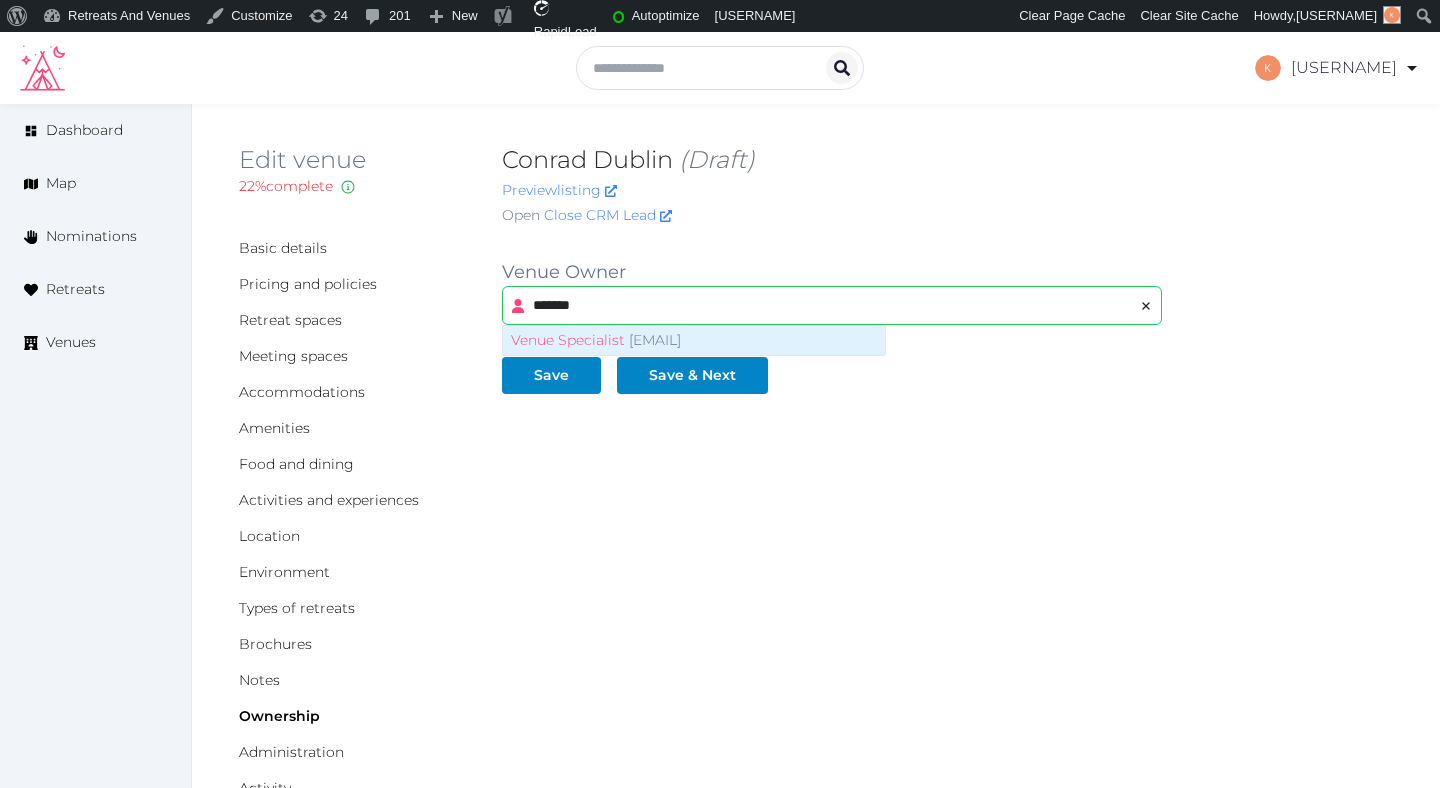 type on "*******" 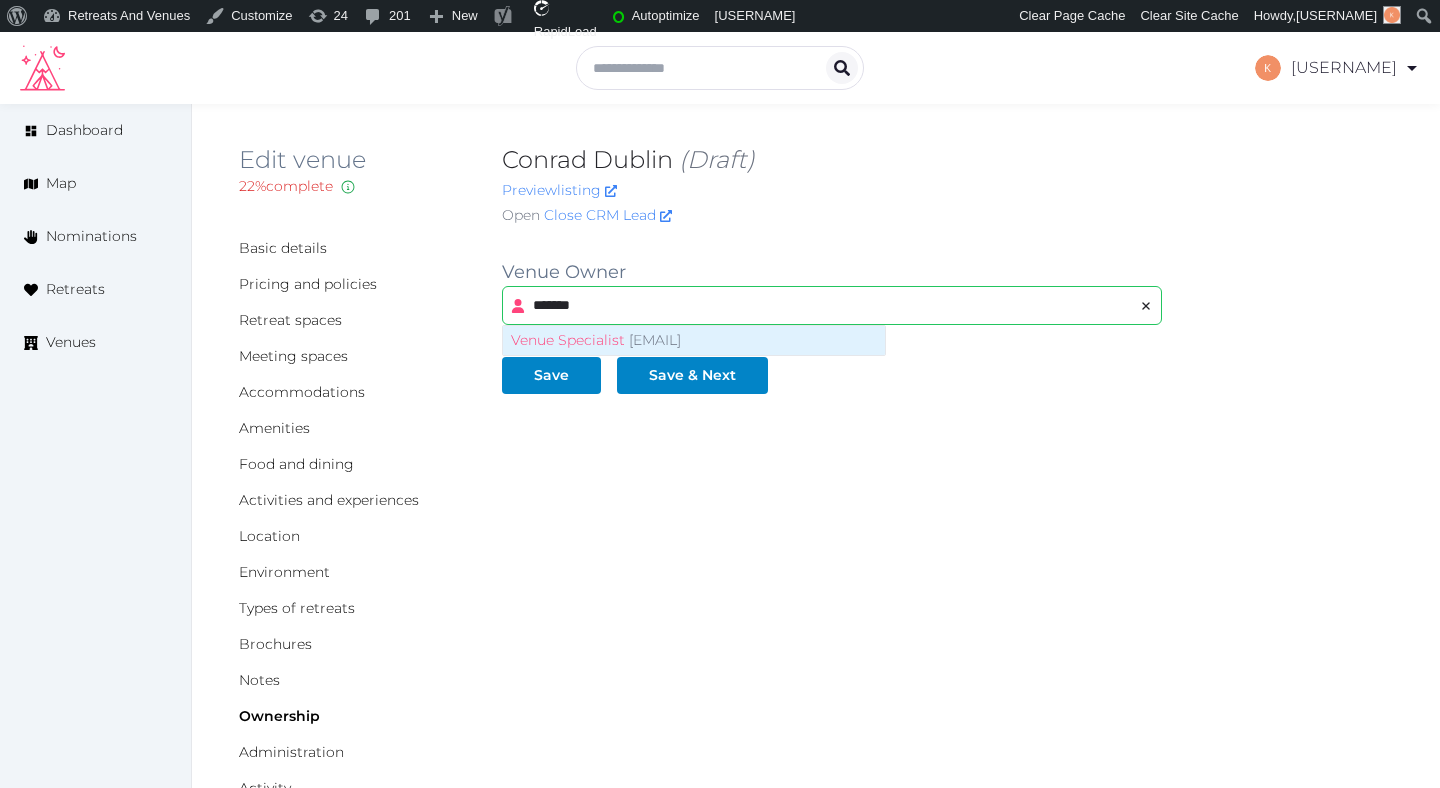 click on "venuelisting@retreatsandvenues.co" at bounding box center (655, 340) 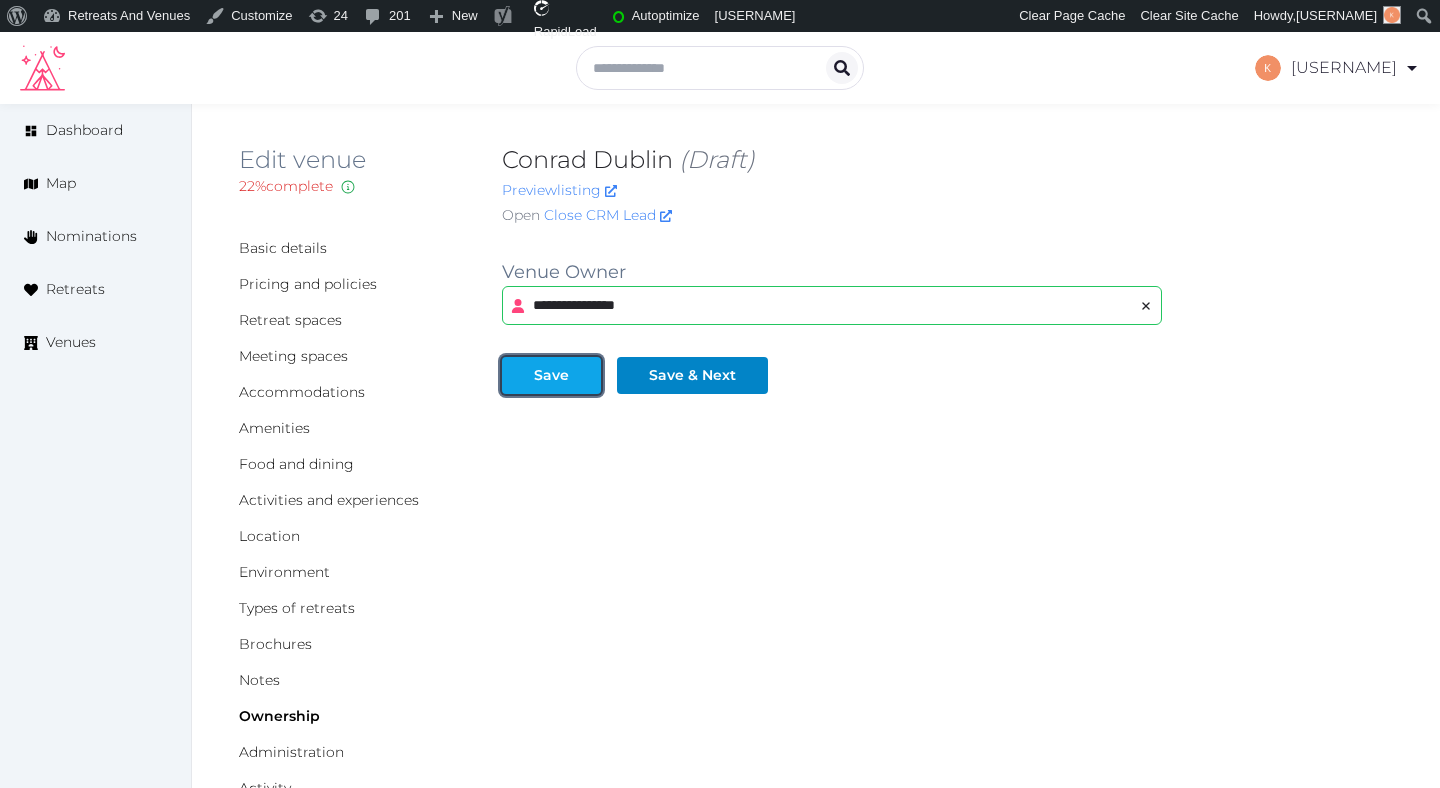 click on "Save" at bounding box center [551, 375] 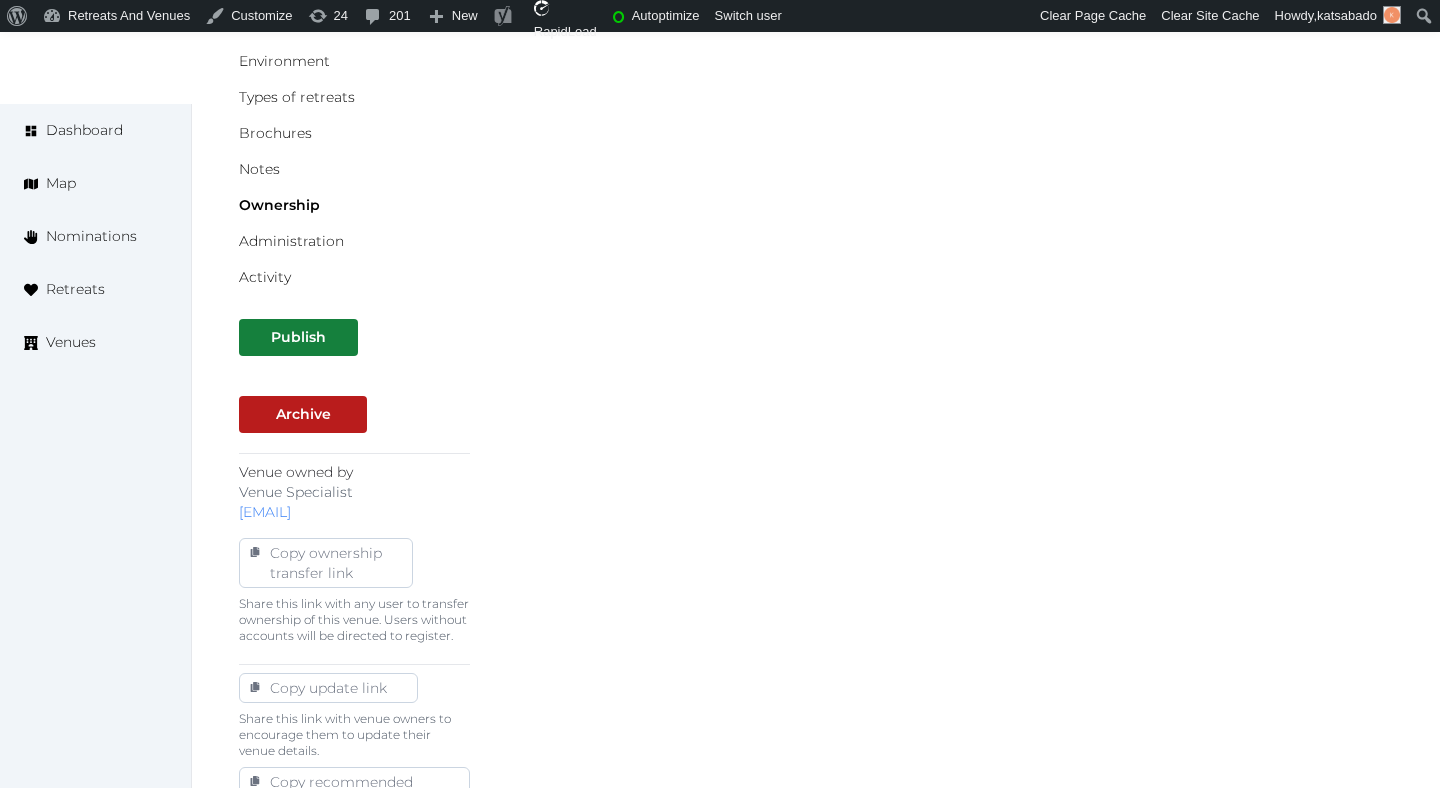 scroll, scrollTop: 544, scrollLeft: 0, axis: vertical 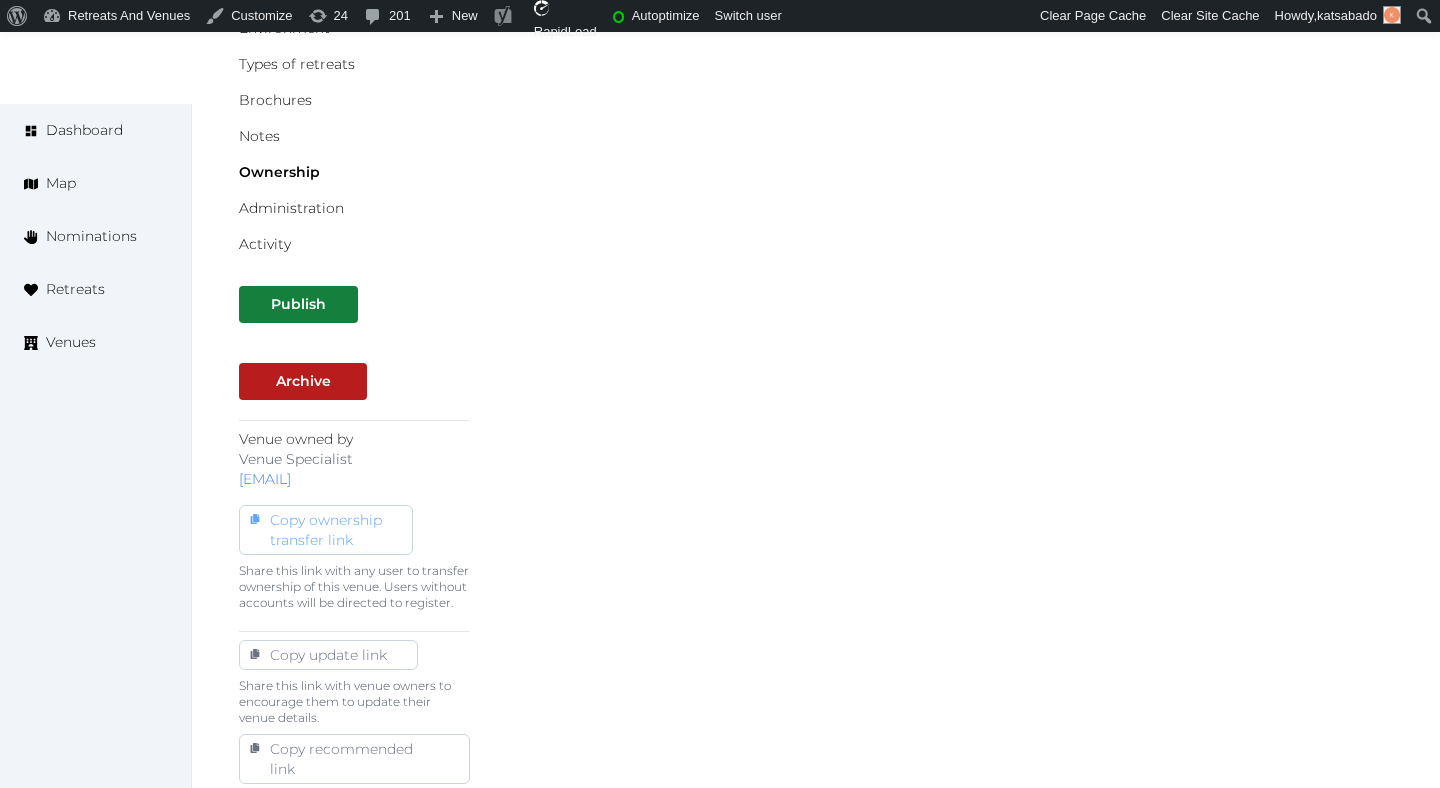 click on "Copy ownership transfer link" at bounding box center (326, 530) 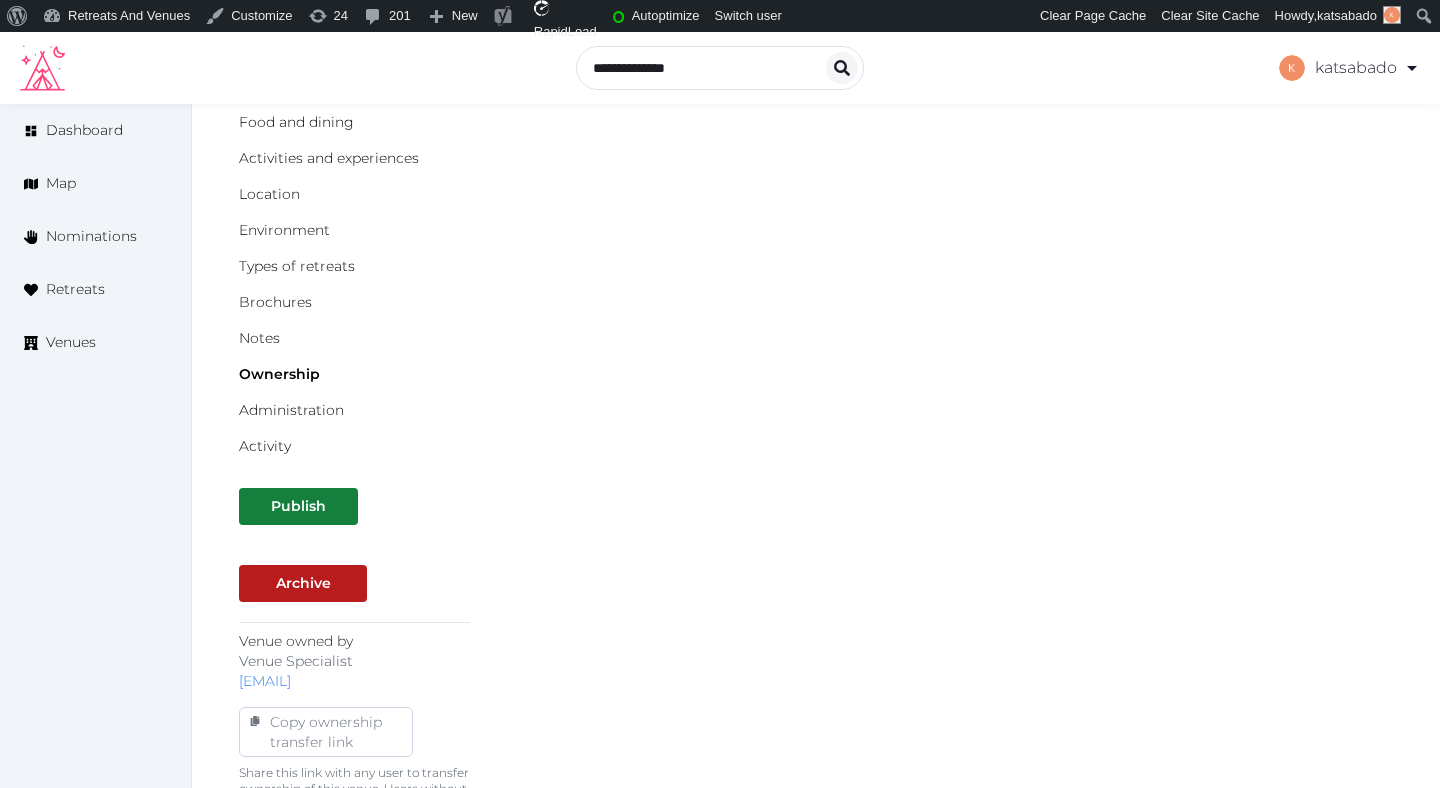 scroll, scrollTop: 453, scrollLeft: 0, axis: vertical 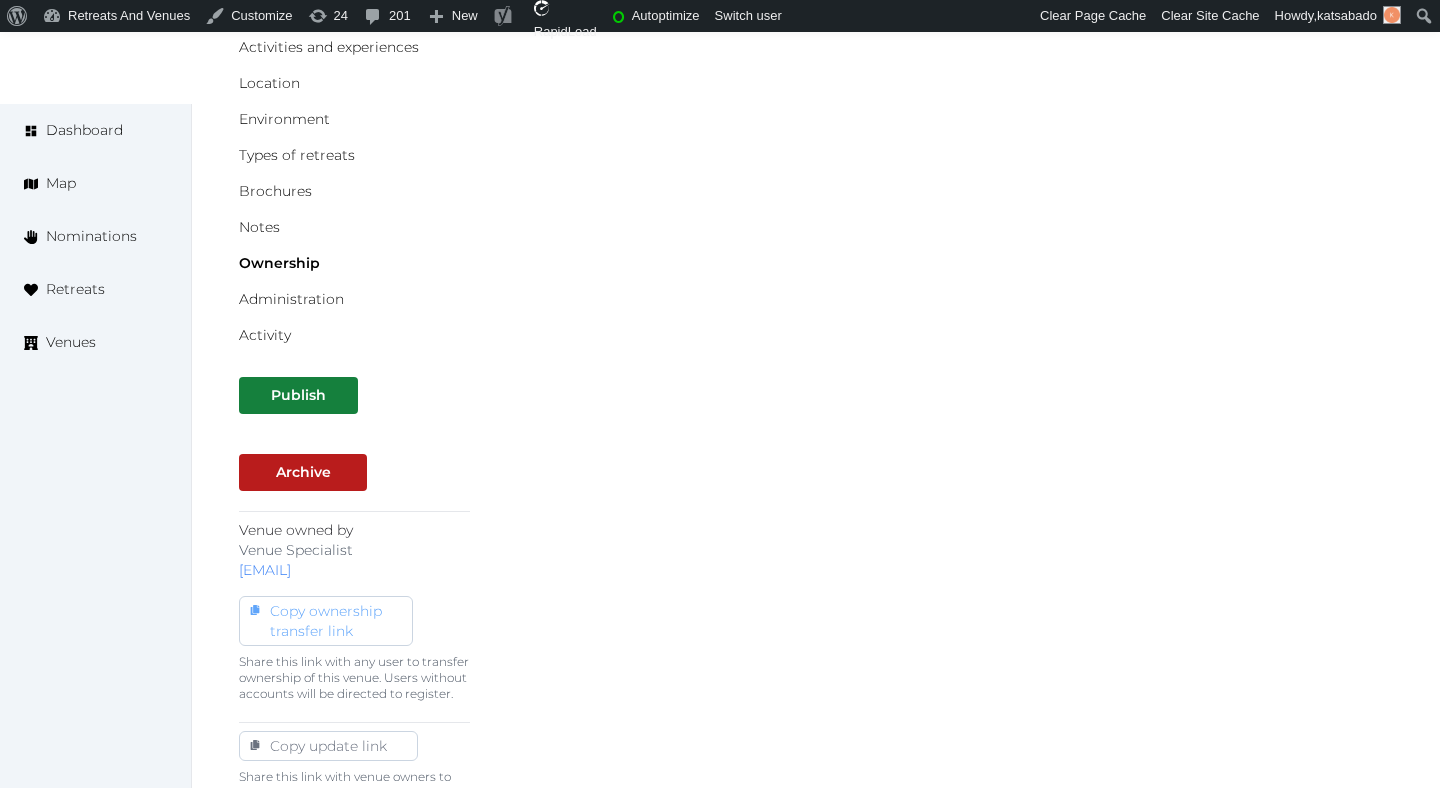 click on "Copy ownership transfer link" at bounding box center (326, 621) 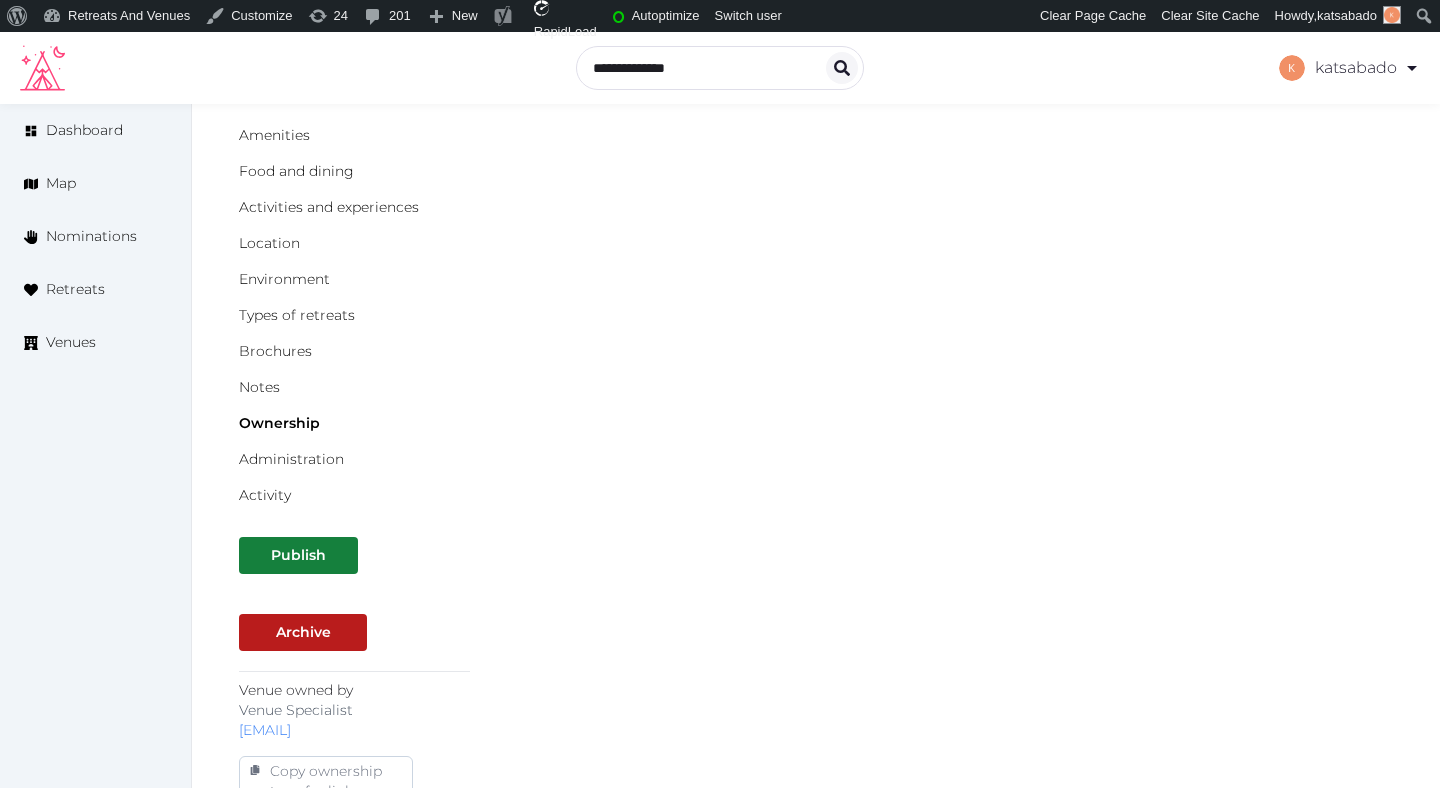 scroll, scrollTop: 0, scrollLeft: 0, axis: both 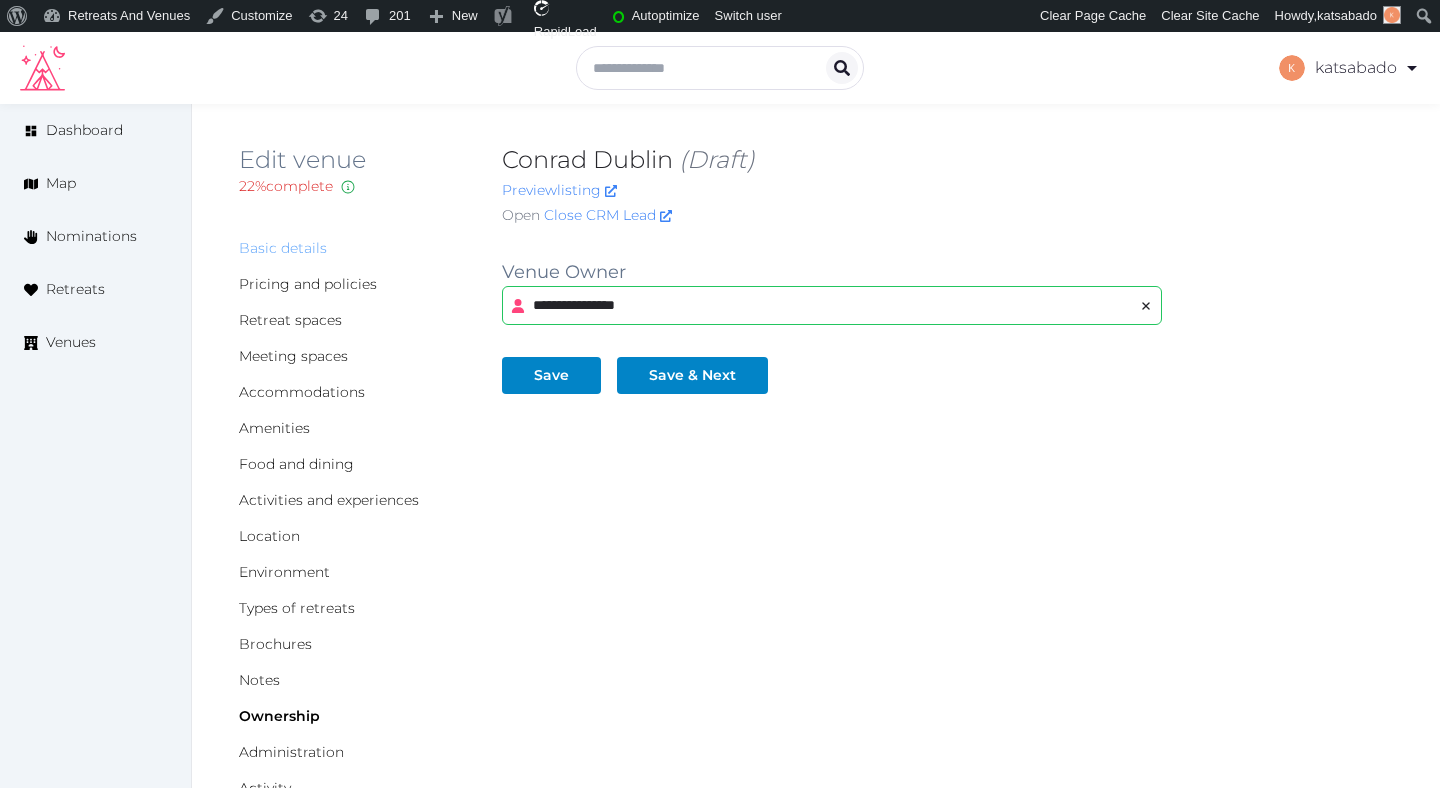 click on "Basic details" at bounding box center (283, 248) 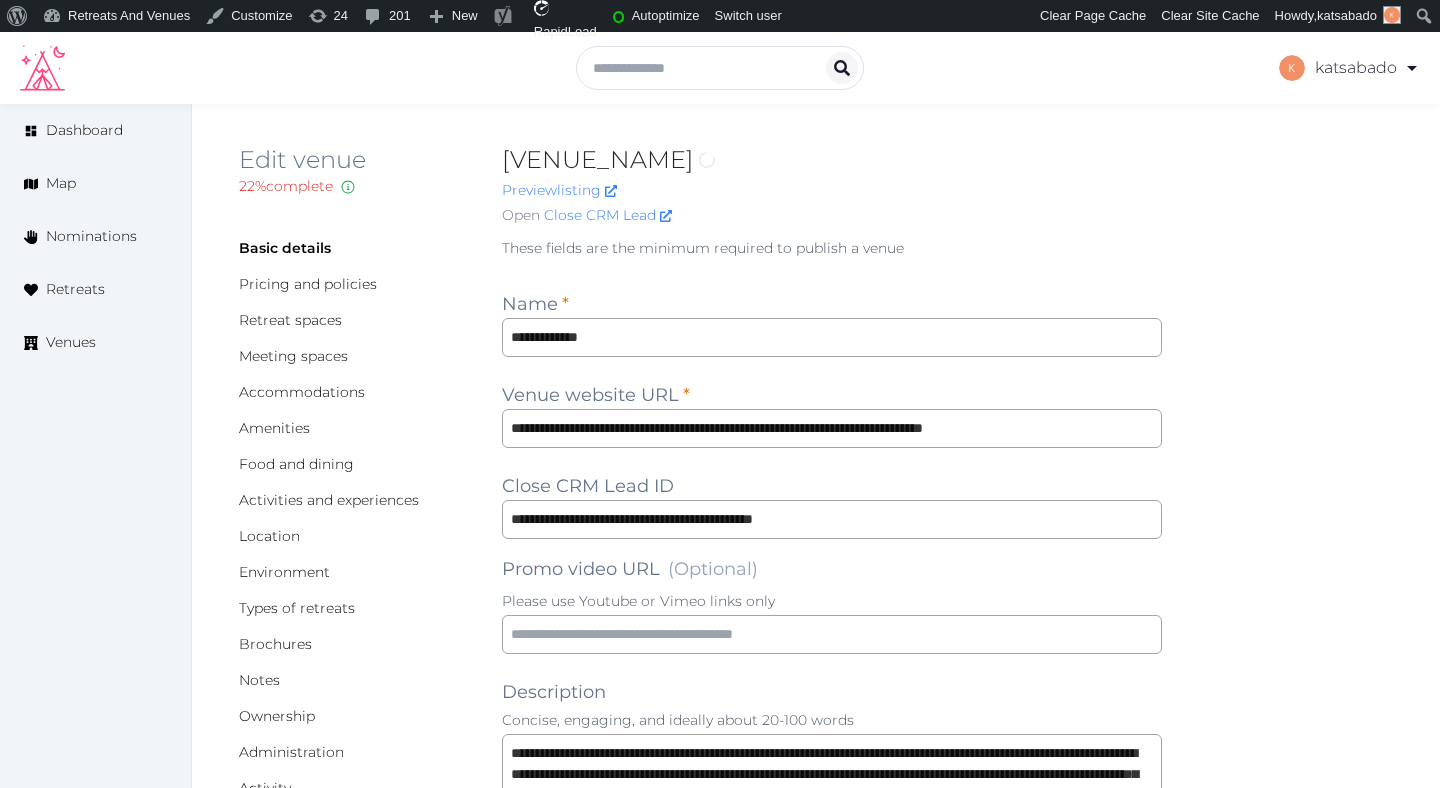 scroll, scrollTop: 0, scrollLeft: 0, axis: both 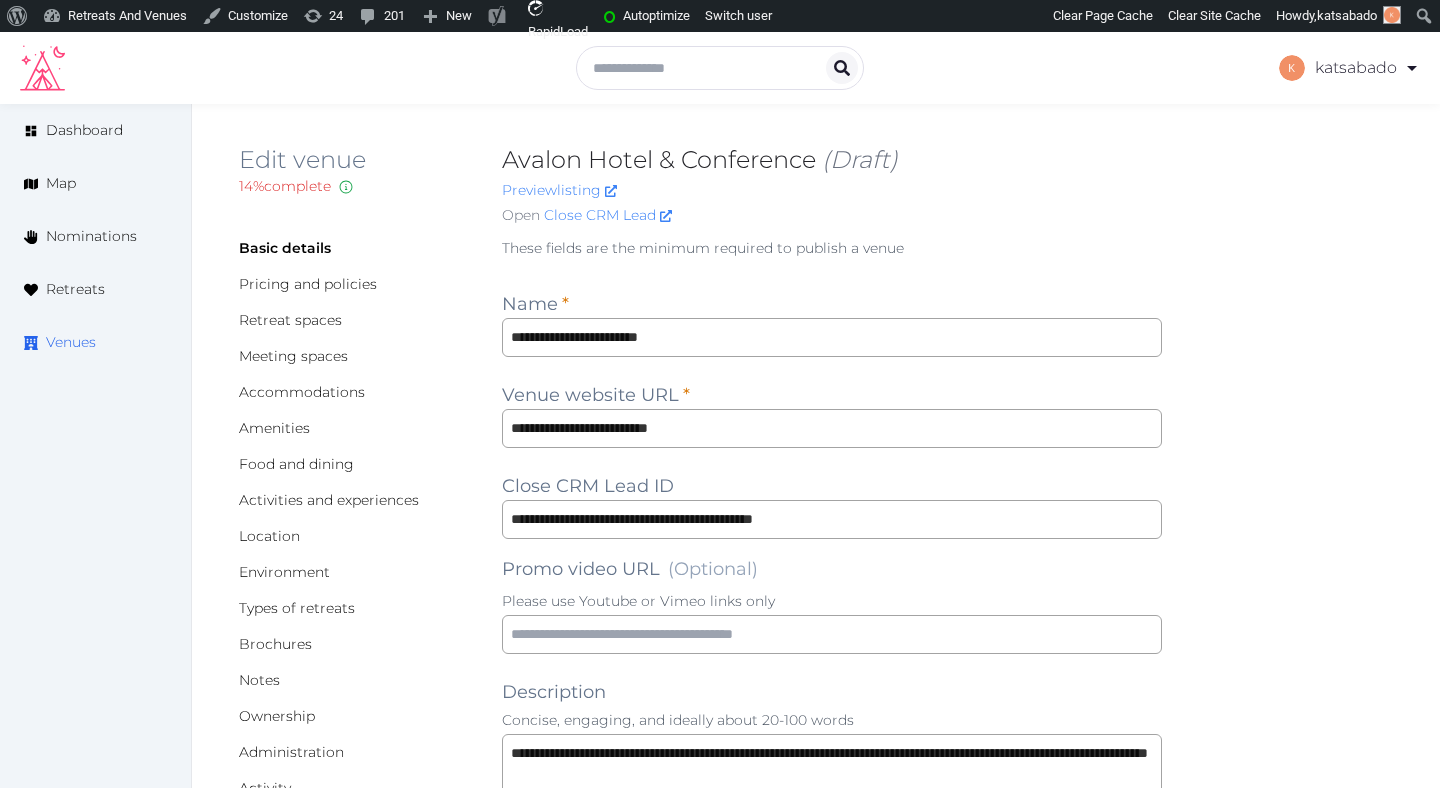 click on "Venues" at bounding box center [71, 342] 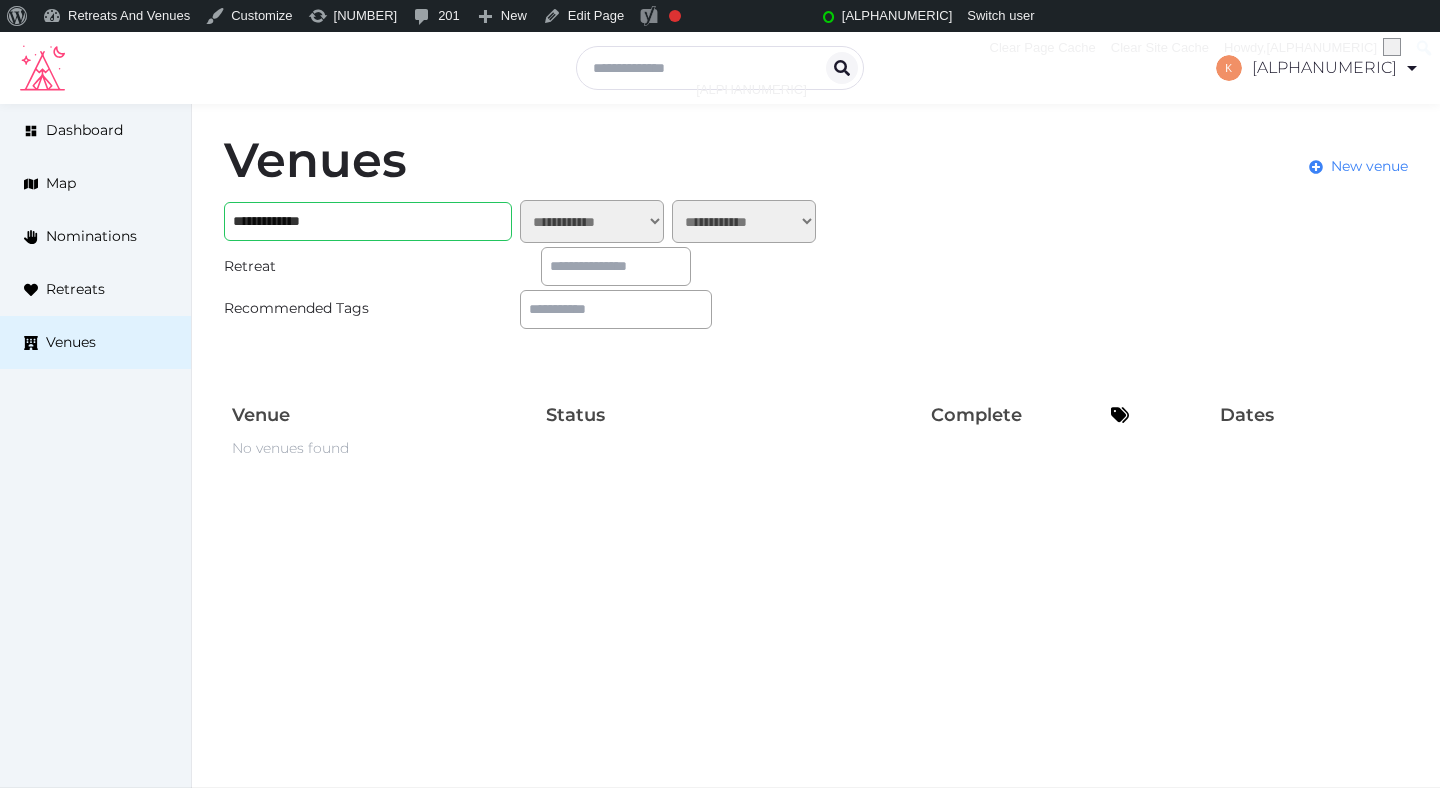 scroll, scrollTop: 0, scrollLeft: 0, axis: both 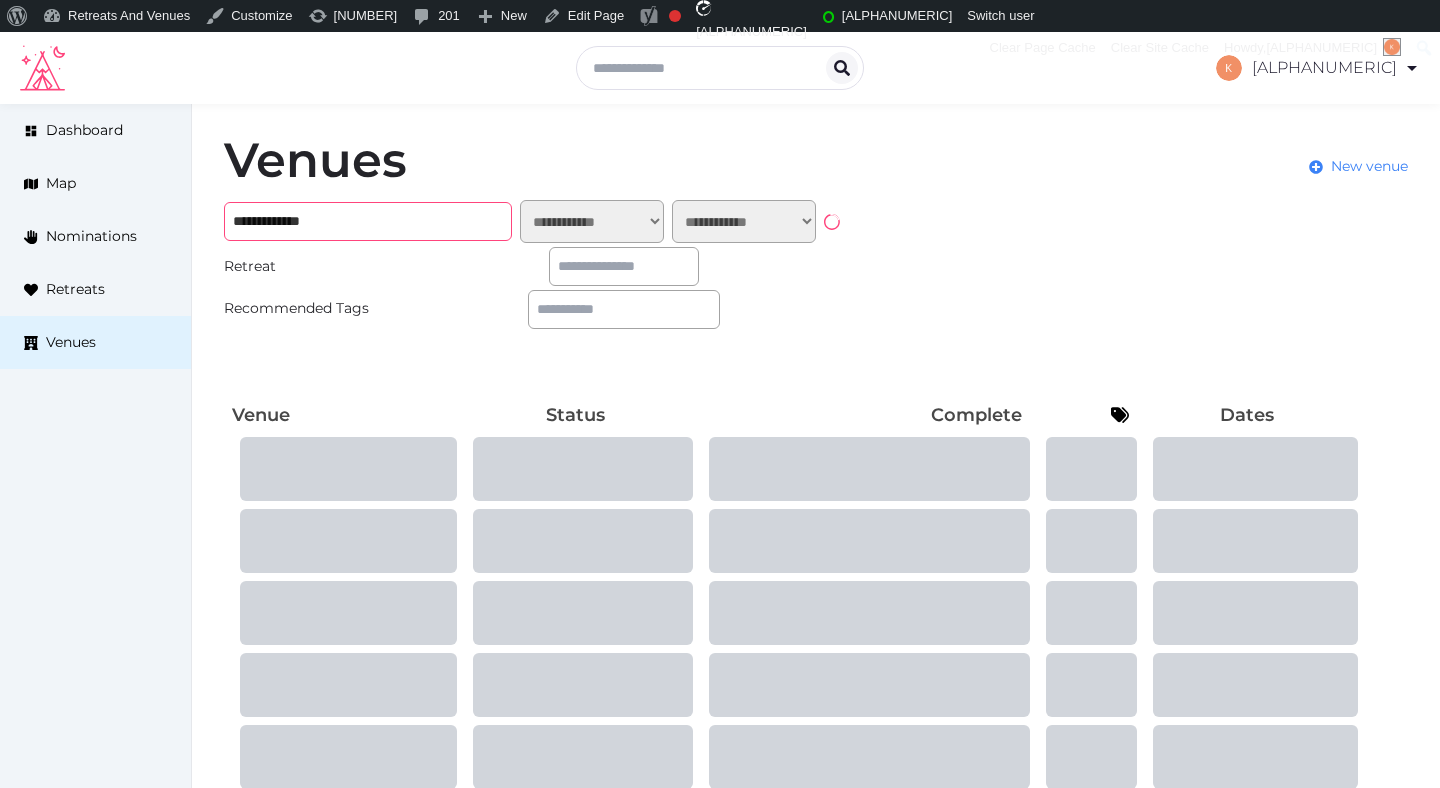 click on "**********" at bounding box center [368, 221] 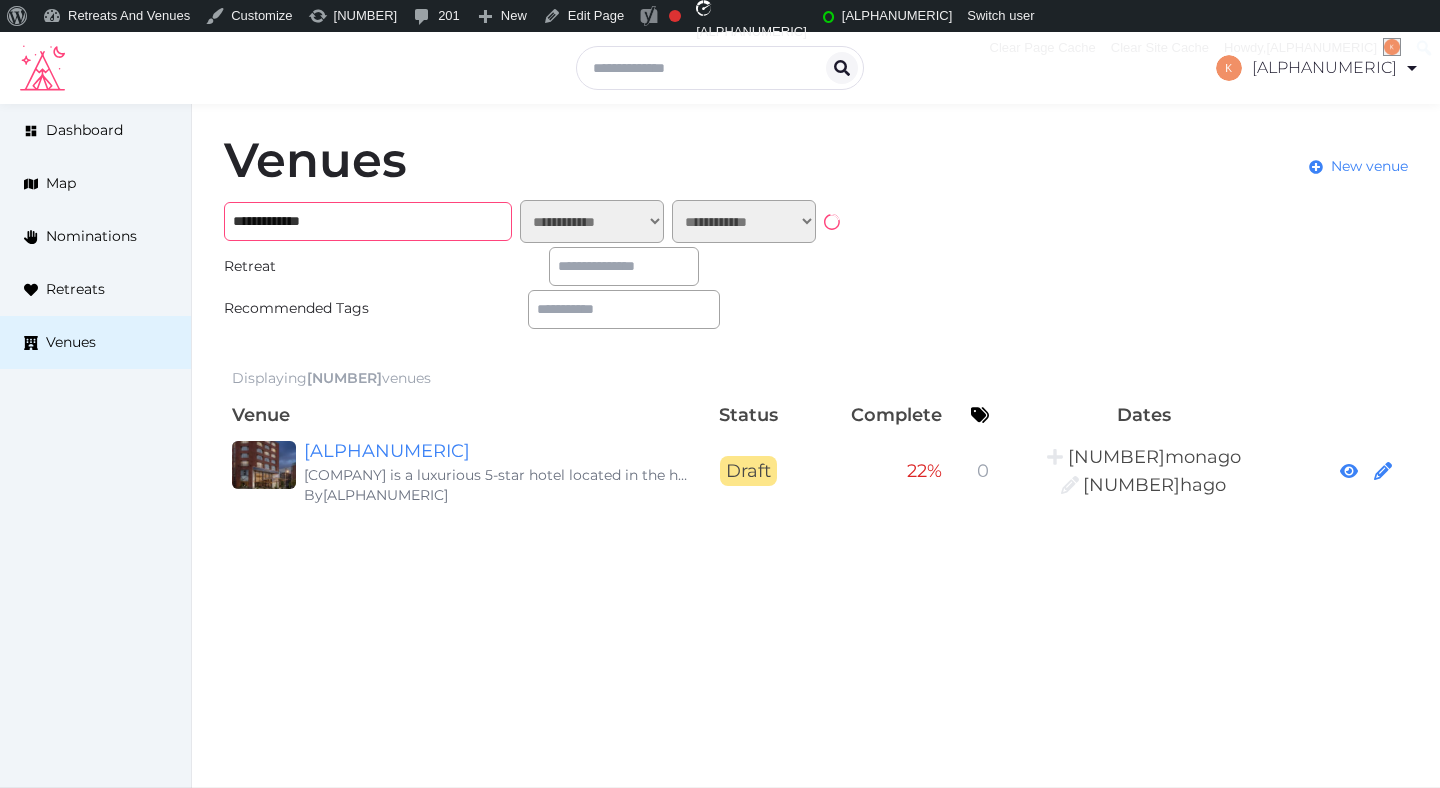 click on "**********" at bounding box center [368, 221] 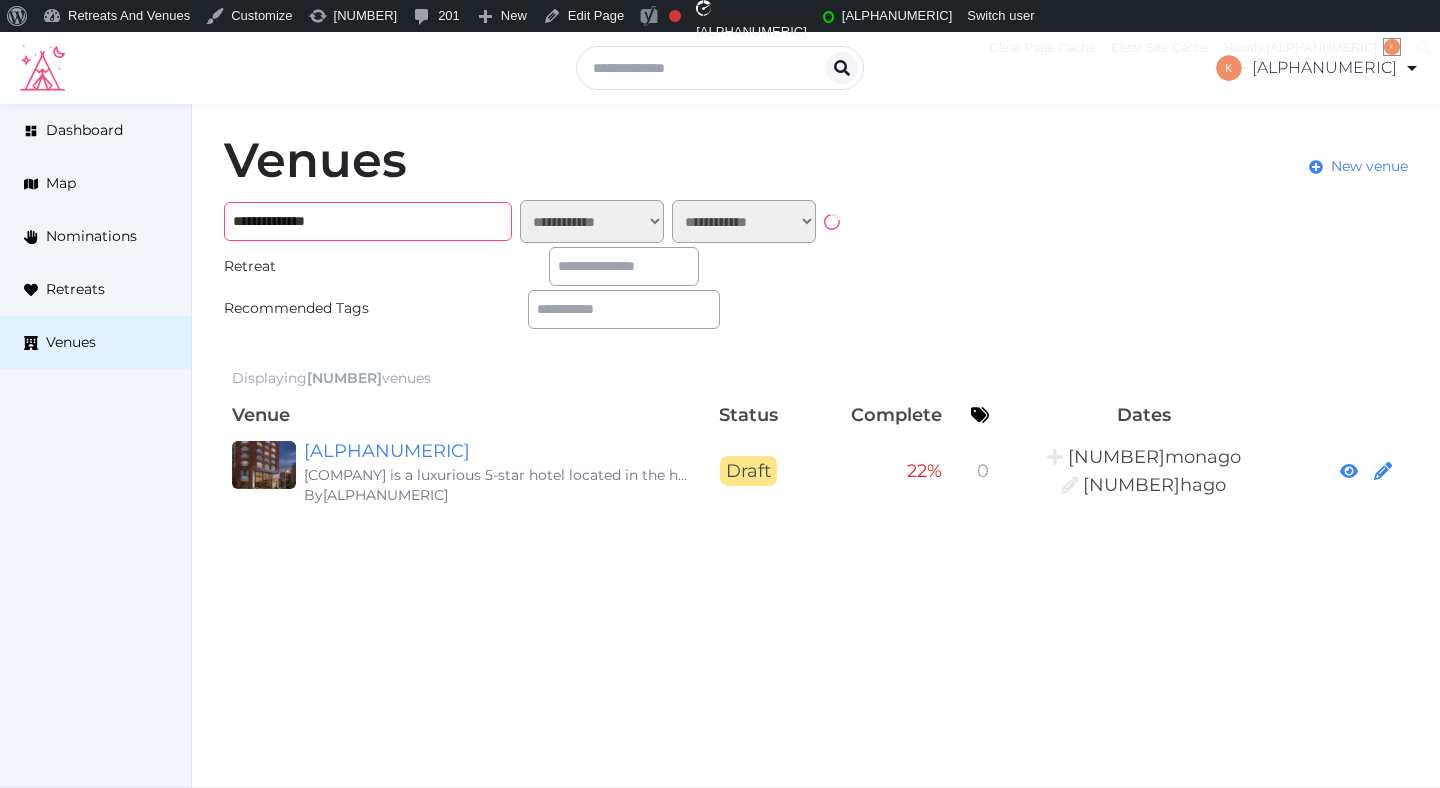 type on "**********" 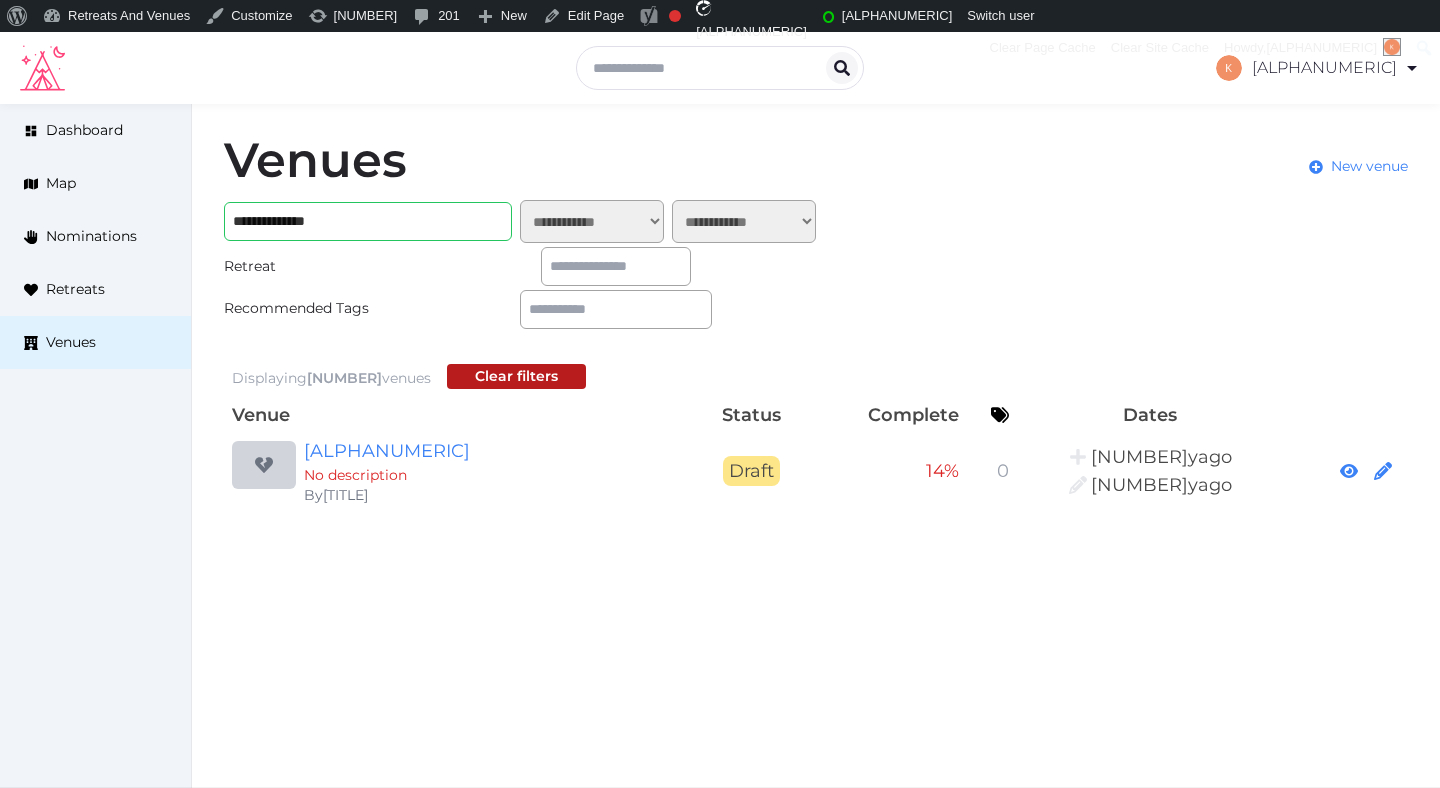 click on "Kamandalu Ubud No description By  RetreatsAndVenues Manager" at bounding box center (460, 471) 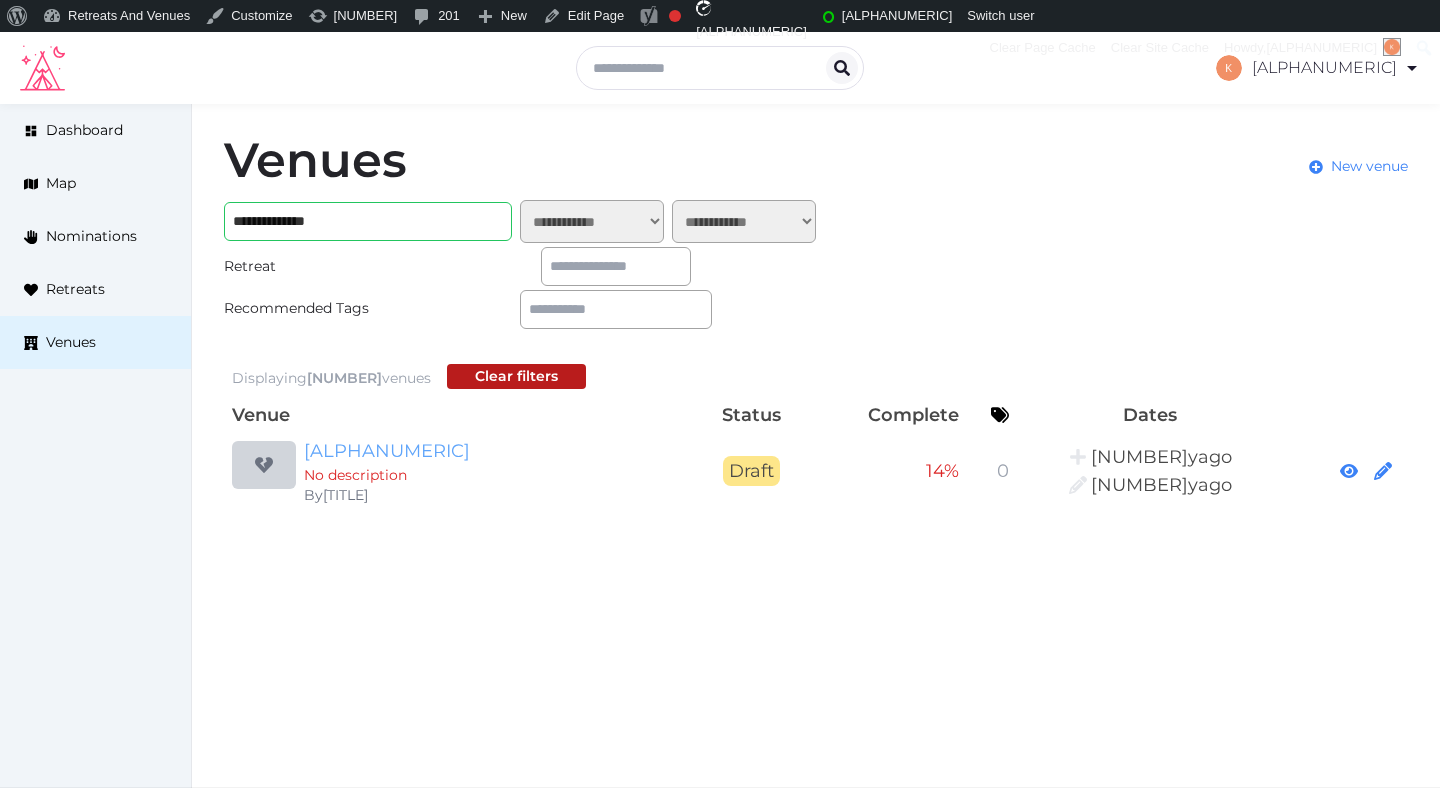 click on "Kamandalu Ubud" at bounding box center (496, 451) 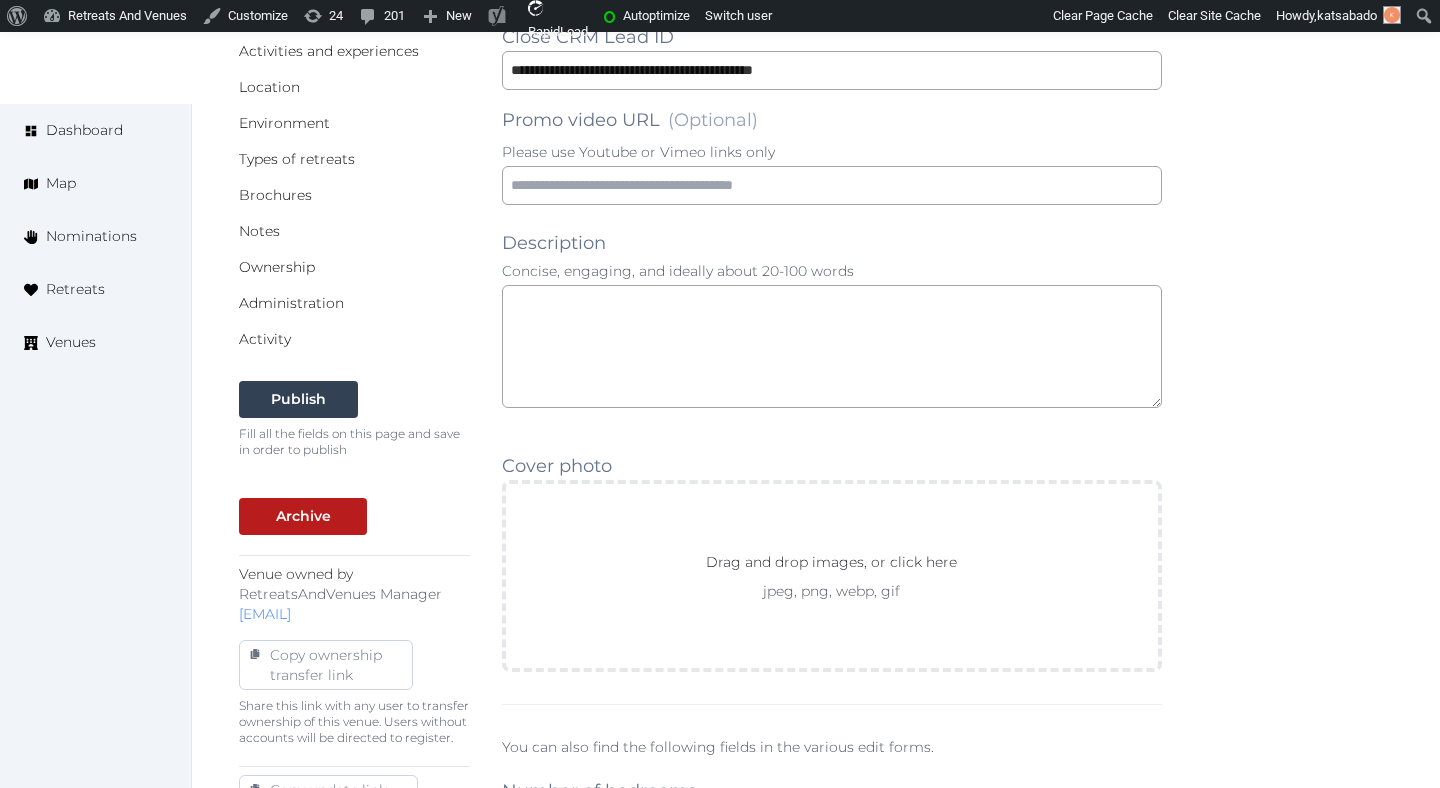 scroll, scrollTop: 489, scrollLeft: 0, axis: vertical 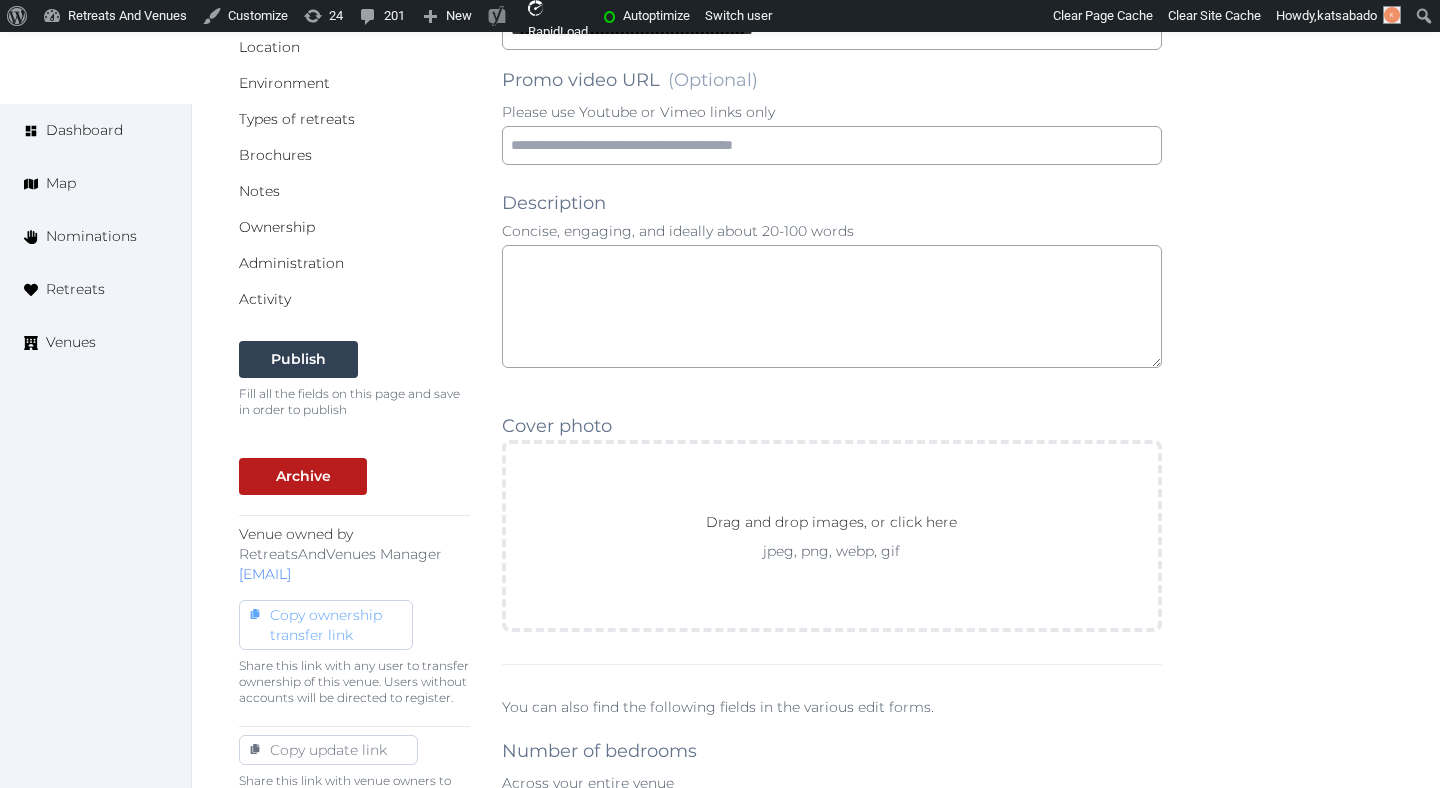 click on "Copy ownership transfer link" at bounding box center (326, 625) 